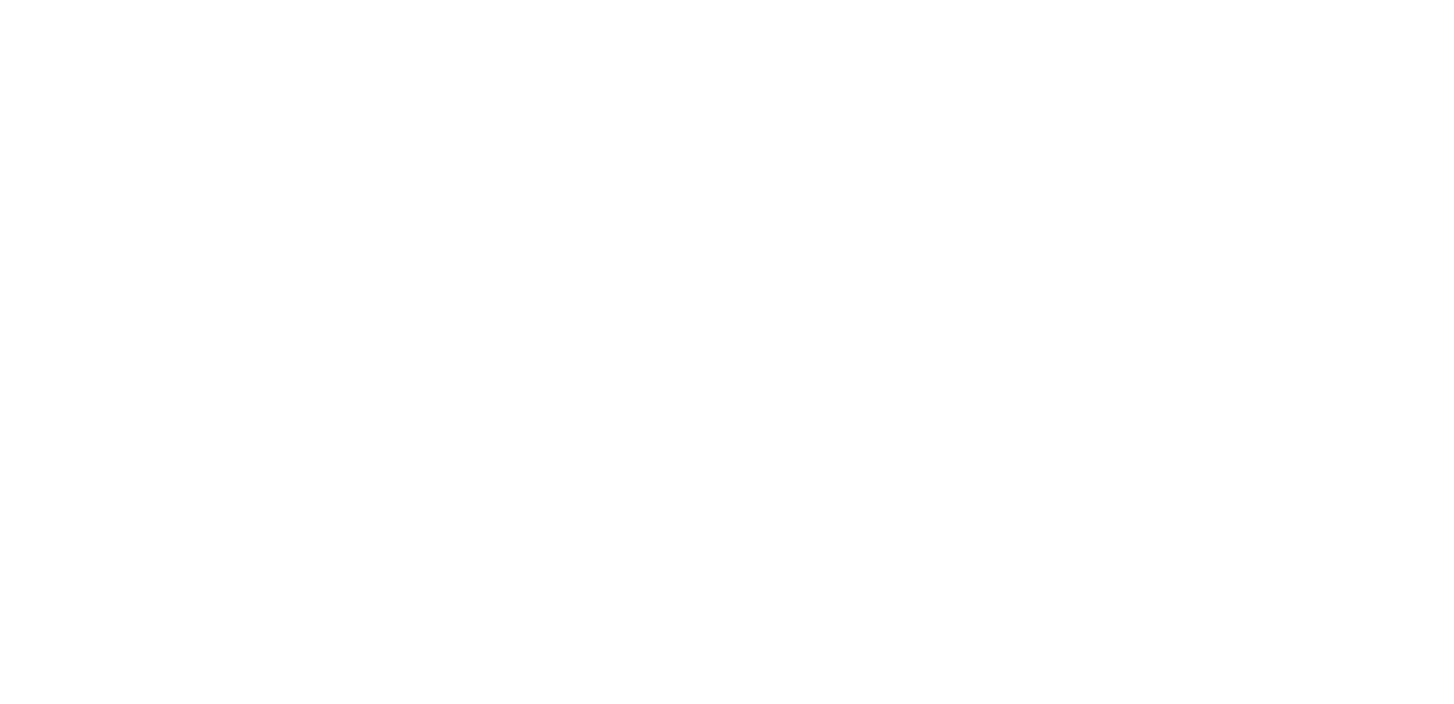 scroll, scrollTop: 0, scrollLeft: 0, axis: both 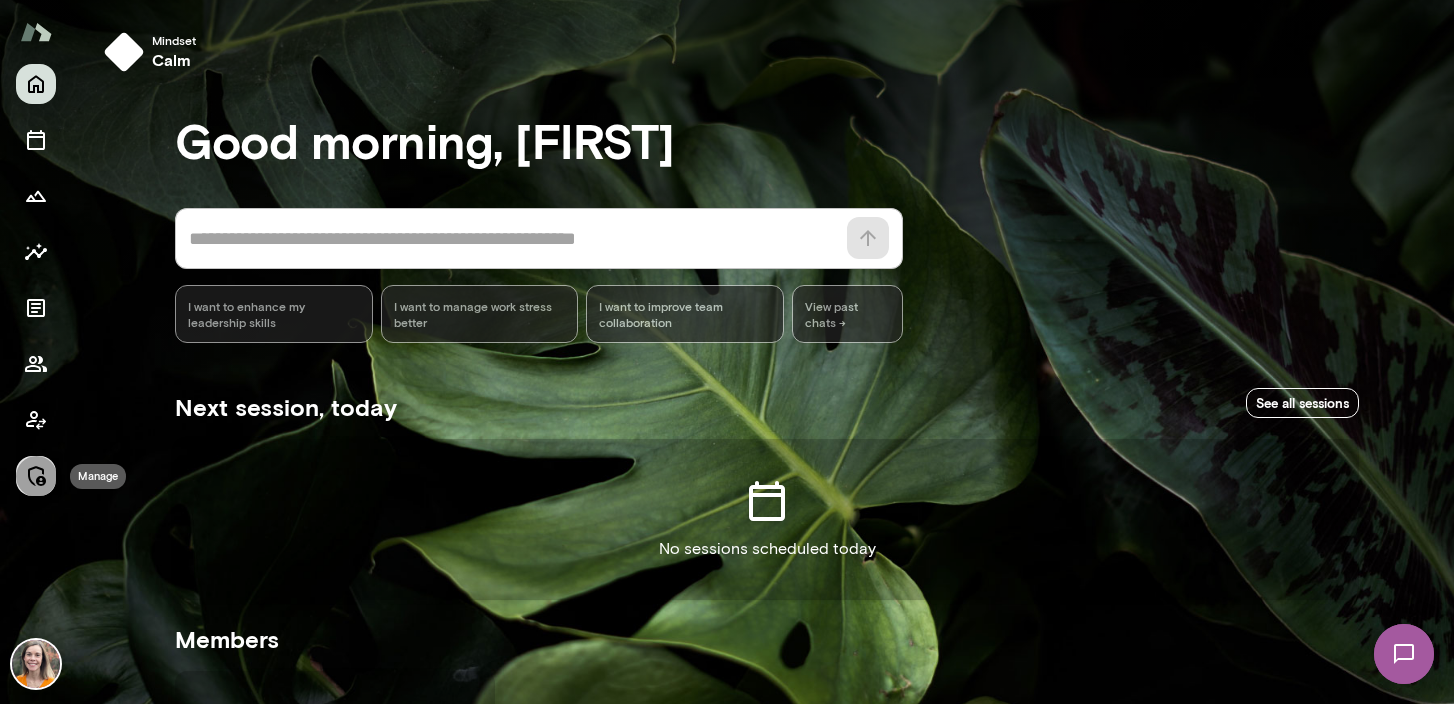 click at bounding box center (36, 476) 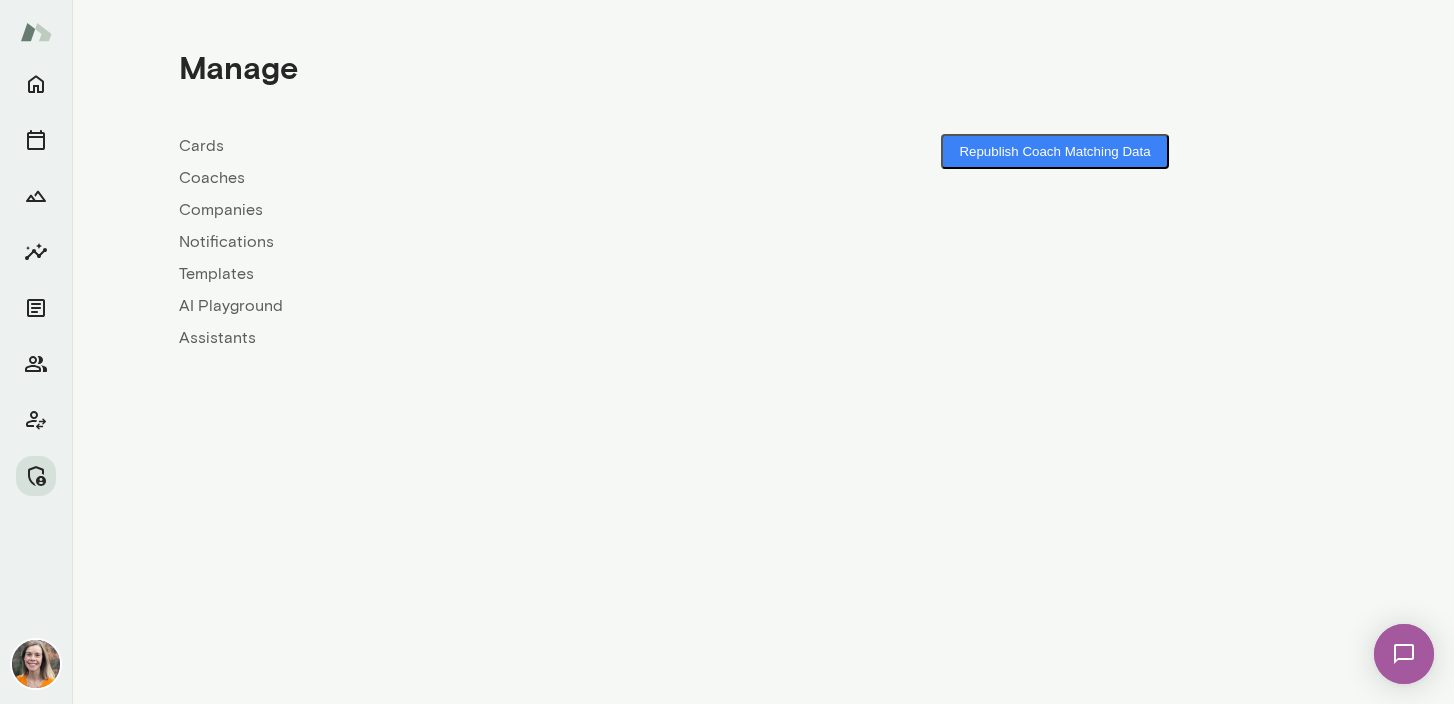 click on "Coaches" at bounding box center [471, 178] 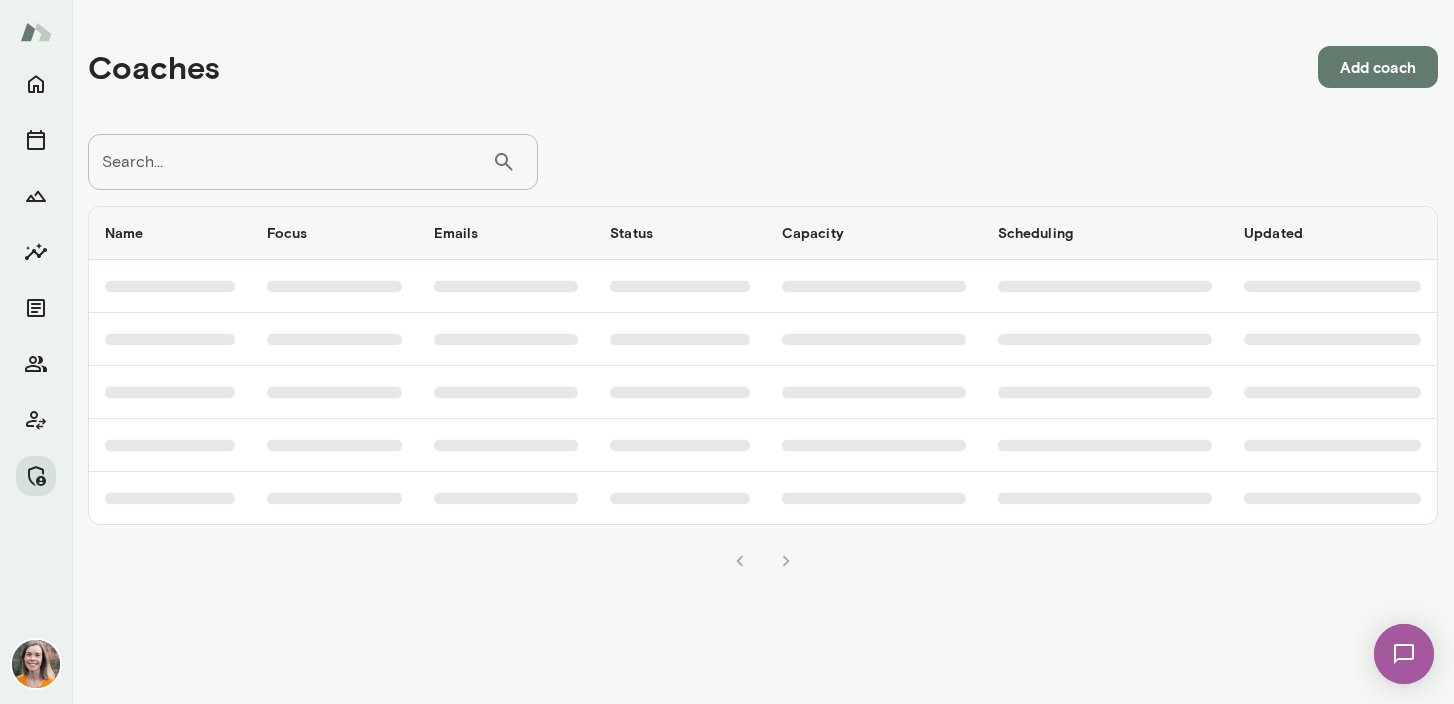 click on "Search..." at bounding box center [290, 162] 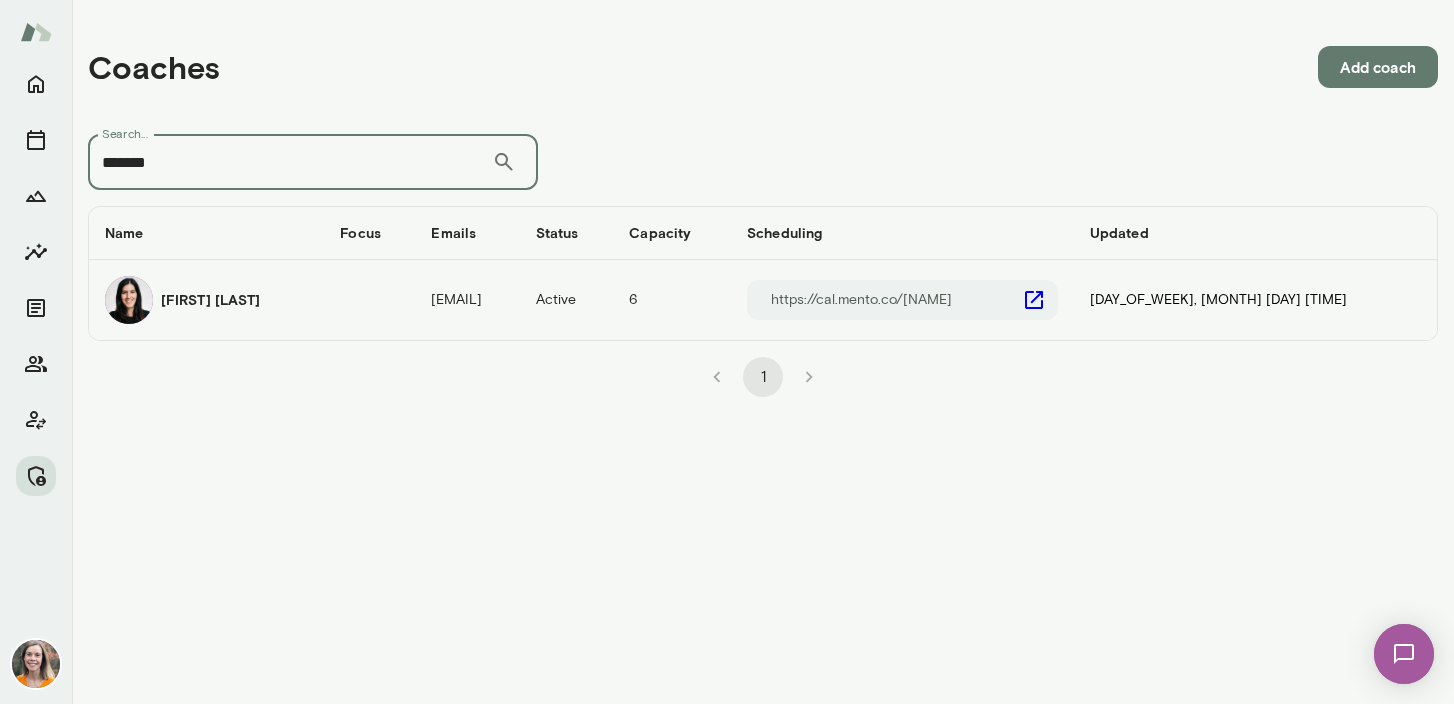 type on "*******" 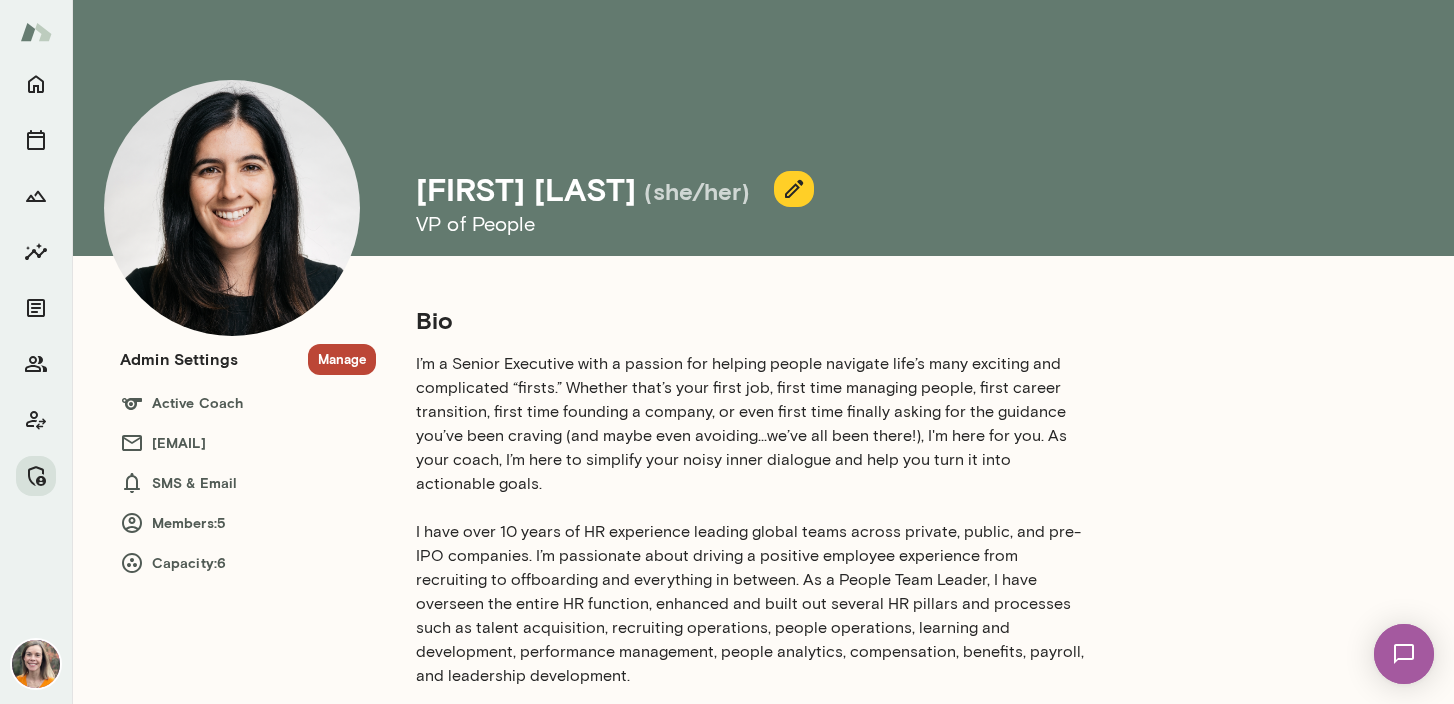 click on "Manage" at bounding box center (342, 359) 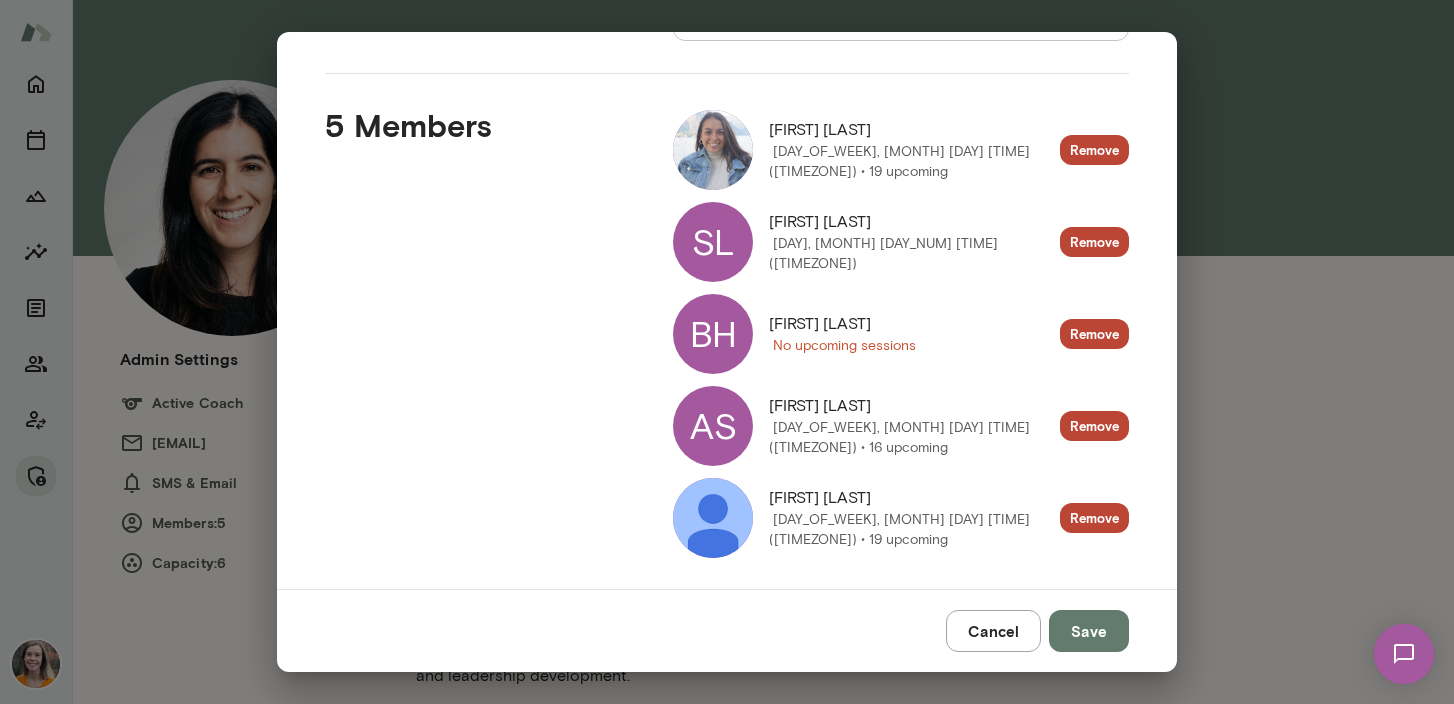 scroll, scrollTop: 240, scrollLeft: 0, axis: vertical 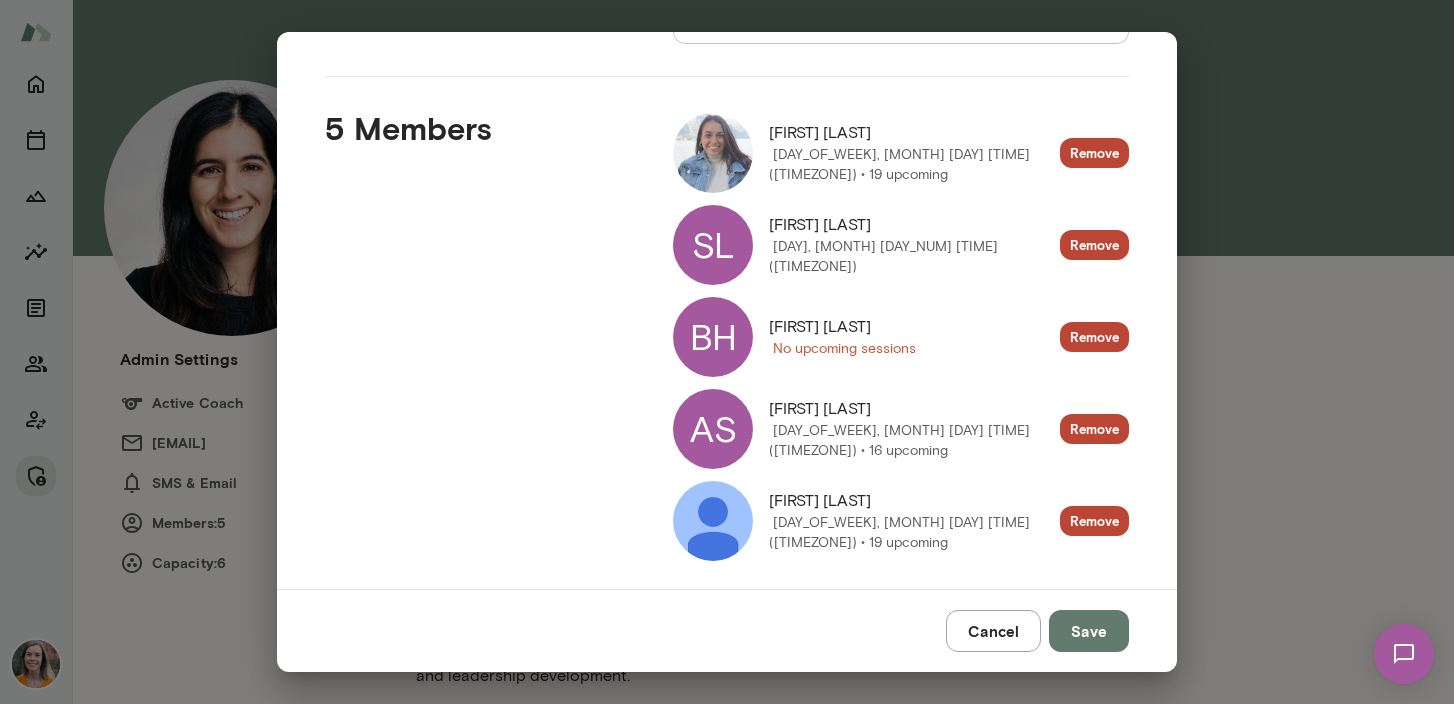 click on "SL" at bounding box center (713, 245) 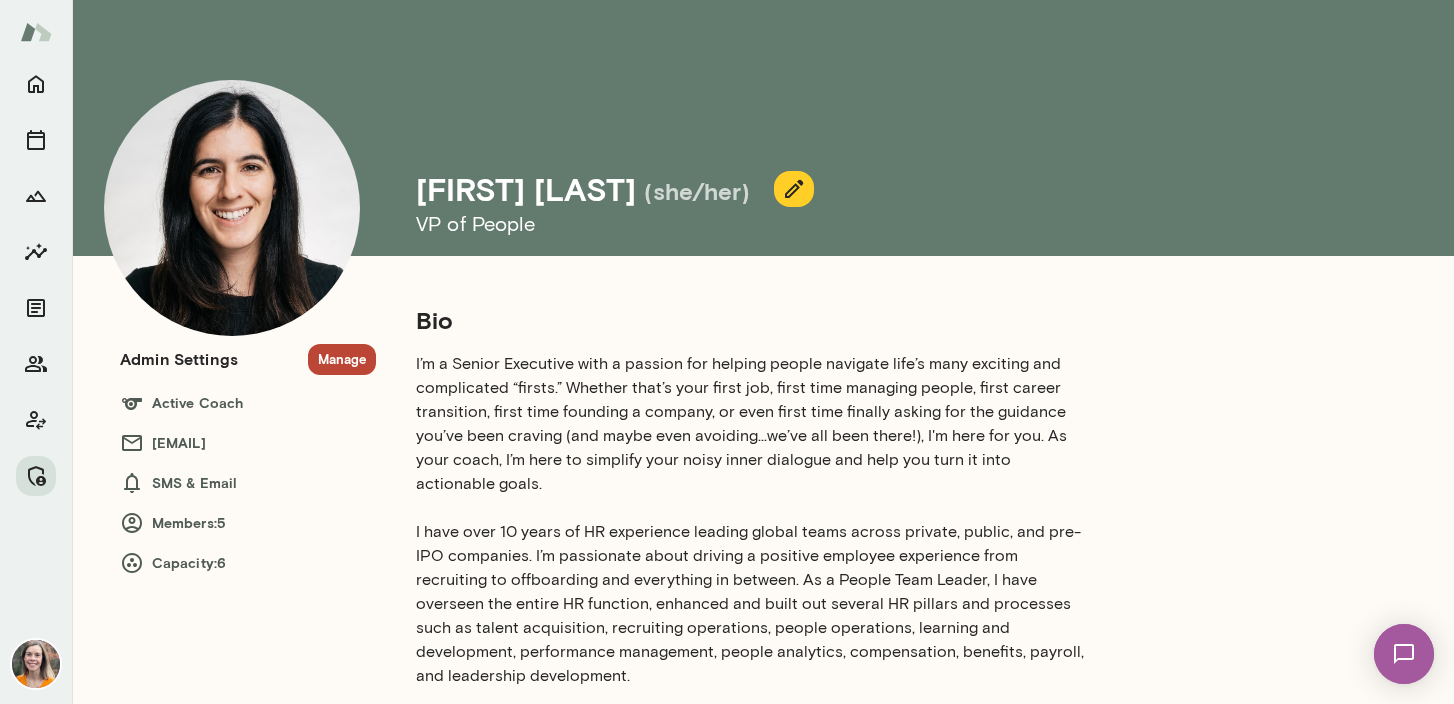 click on "Manage" at bounding box center [342, 359] 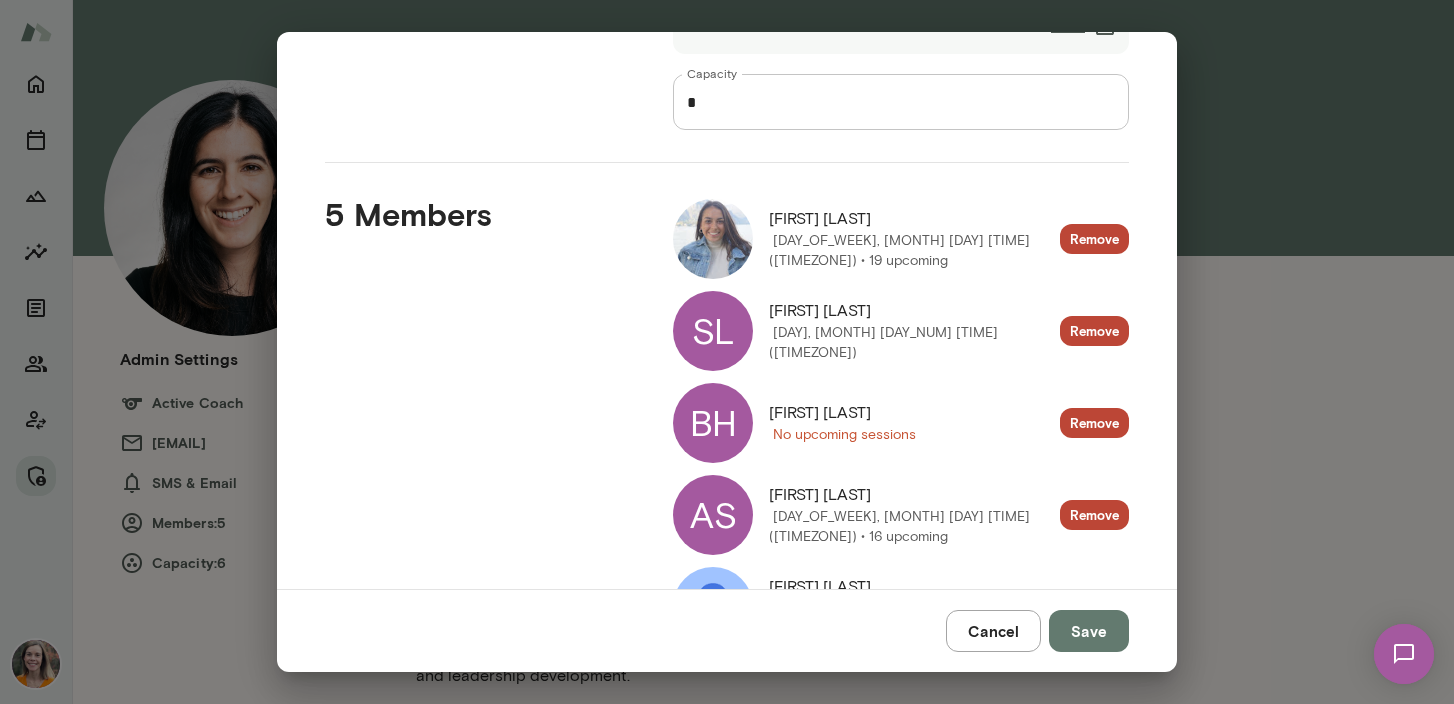 scroll, scrollTop: 156, scrollLeft: 0, axis: vertical 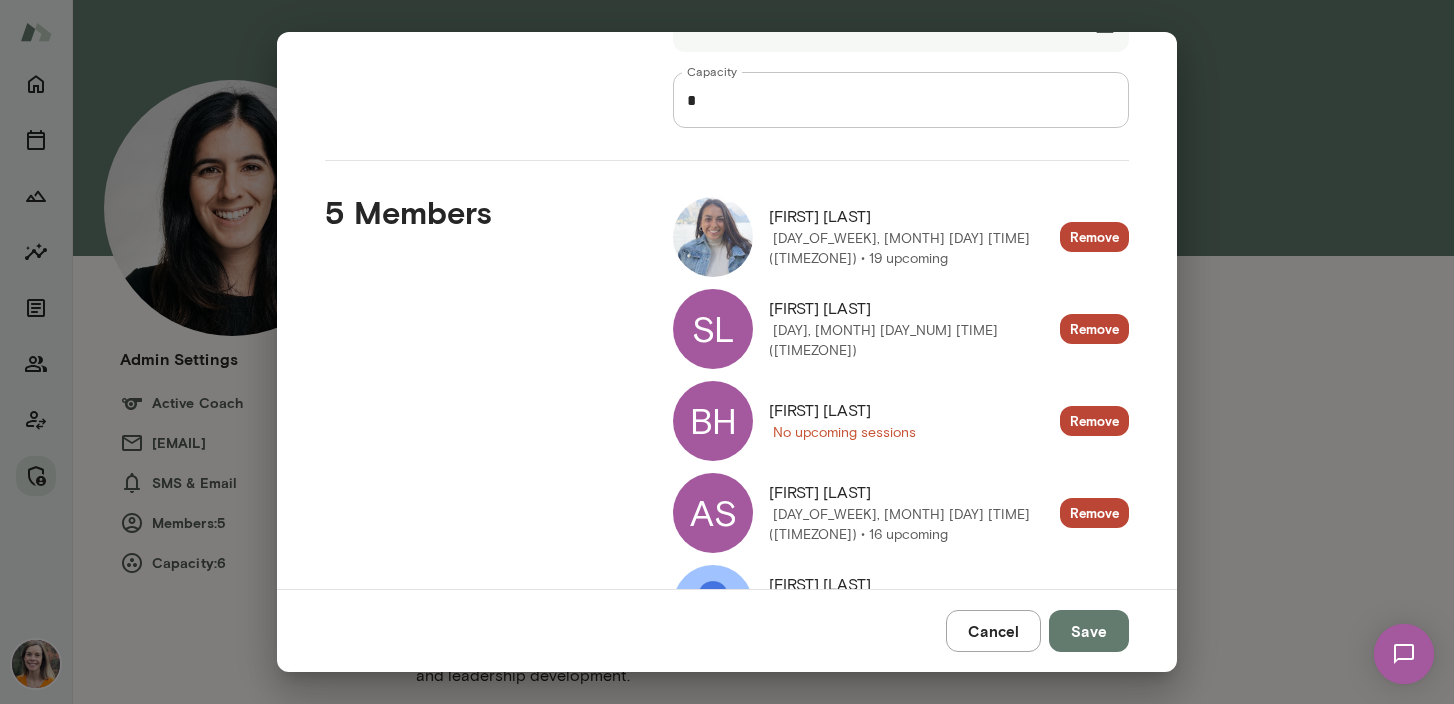 click on "BH" at bounding box center (713, 329) 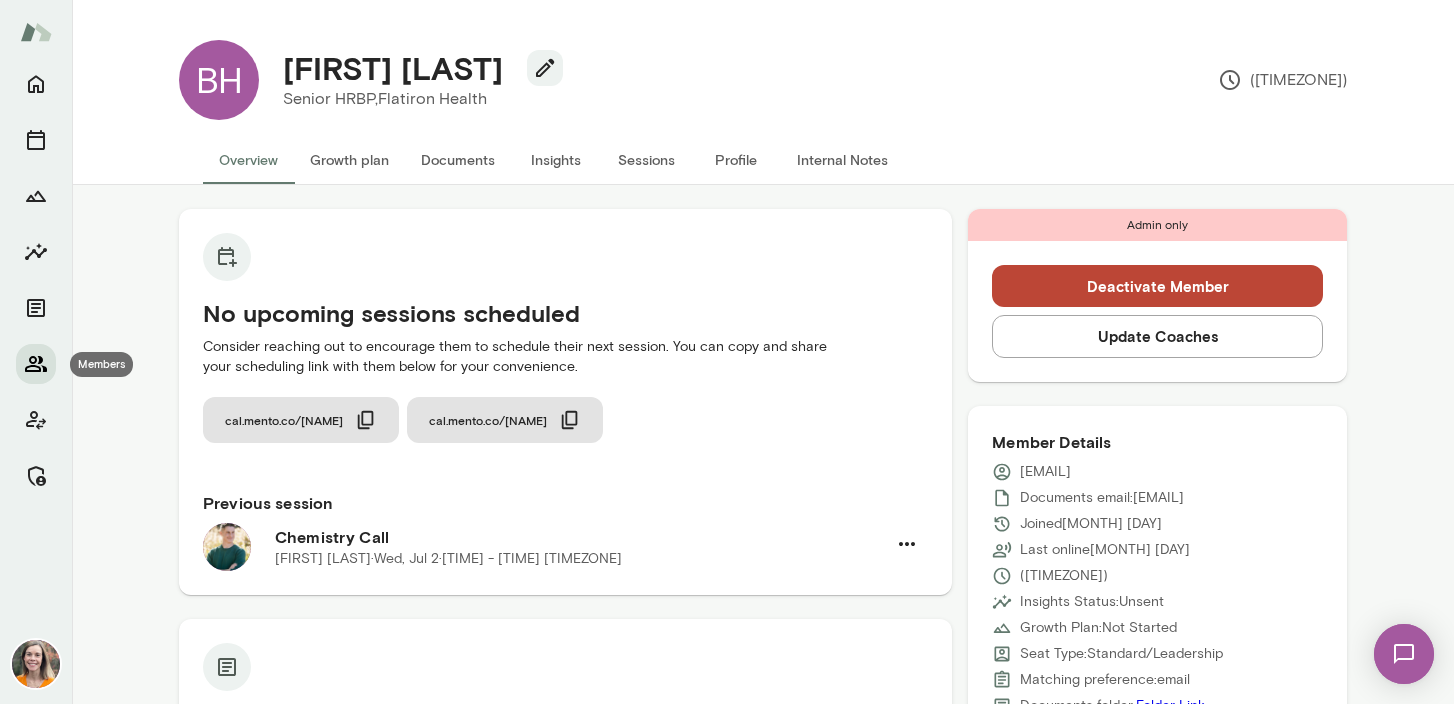 click at bounding box center [36, 364] 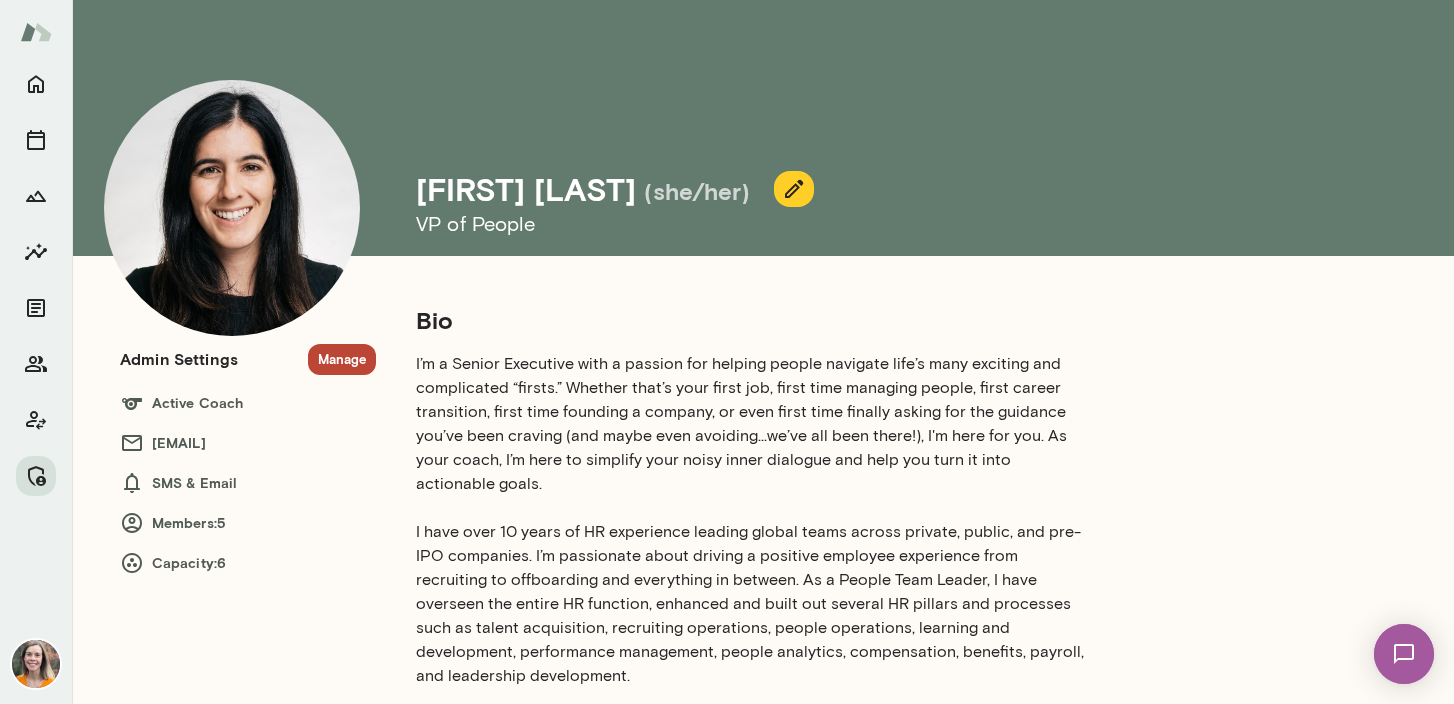 click on "Manage" at bounding box center [342, 359] 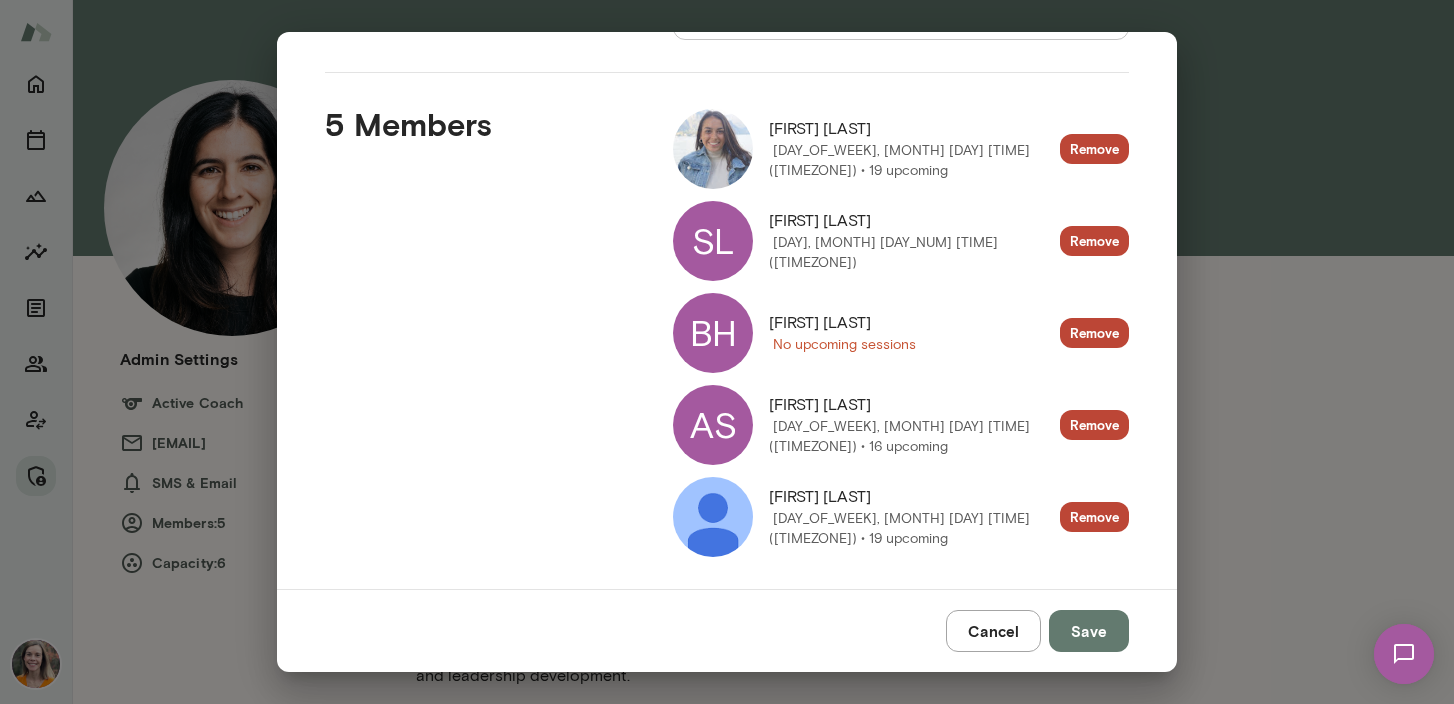 scroll, scrollTop: 260, scrollLeft: 0, axis: vertical 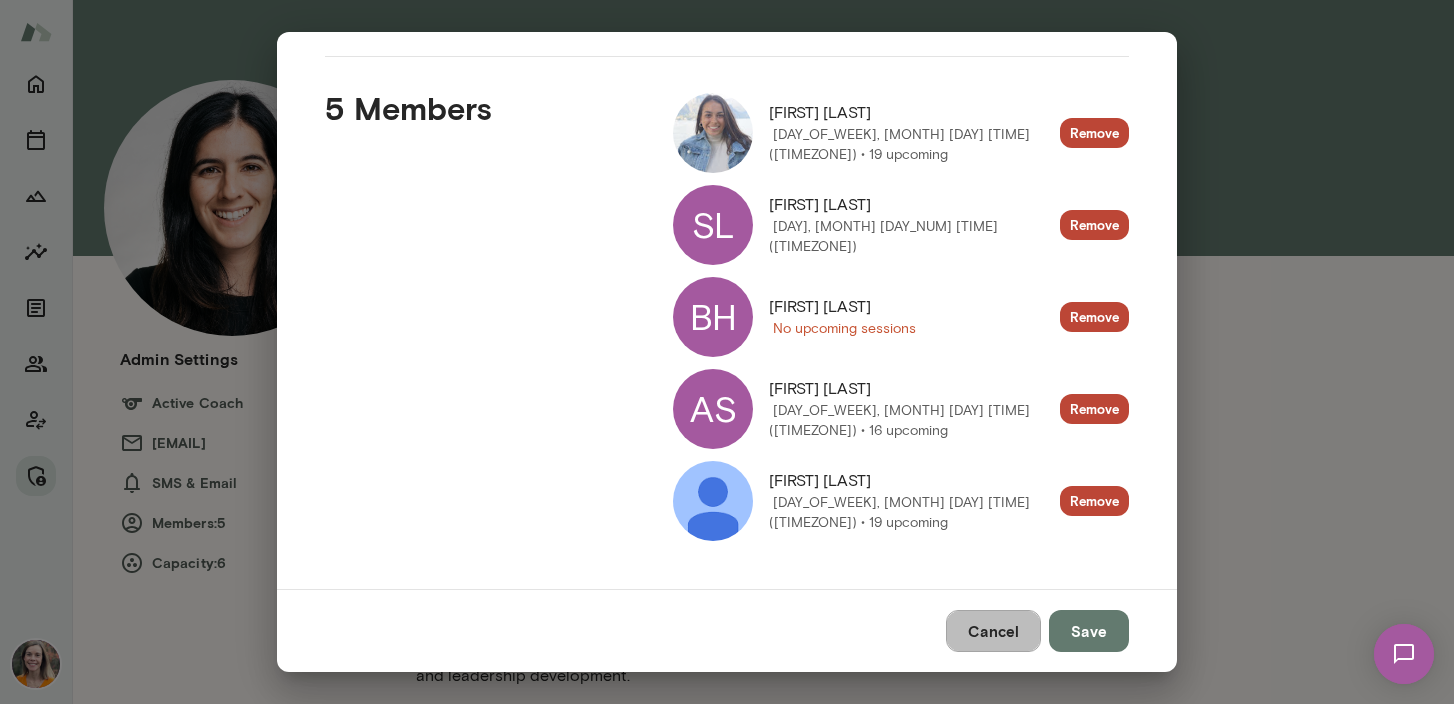 click on "Cancel" at bounding box center [993, 631] 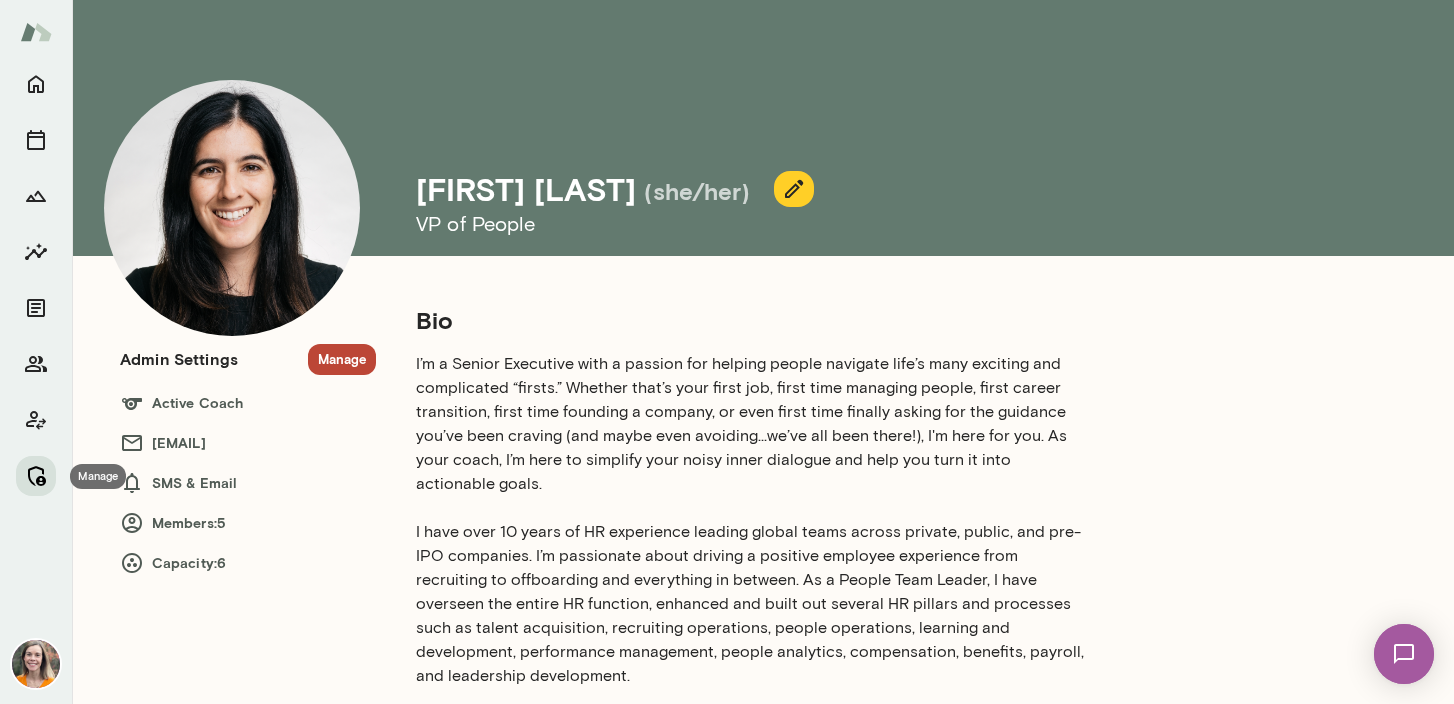 click at bounding box center [36, 476] 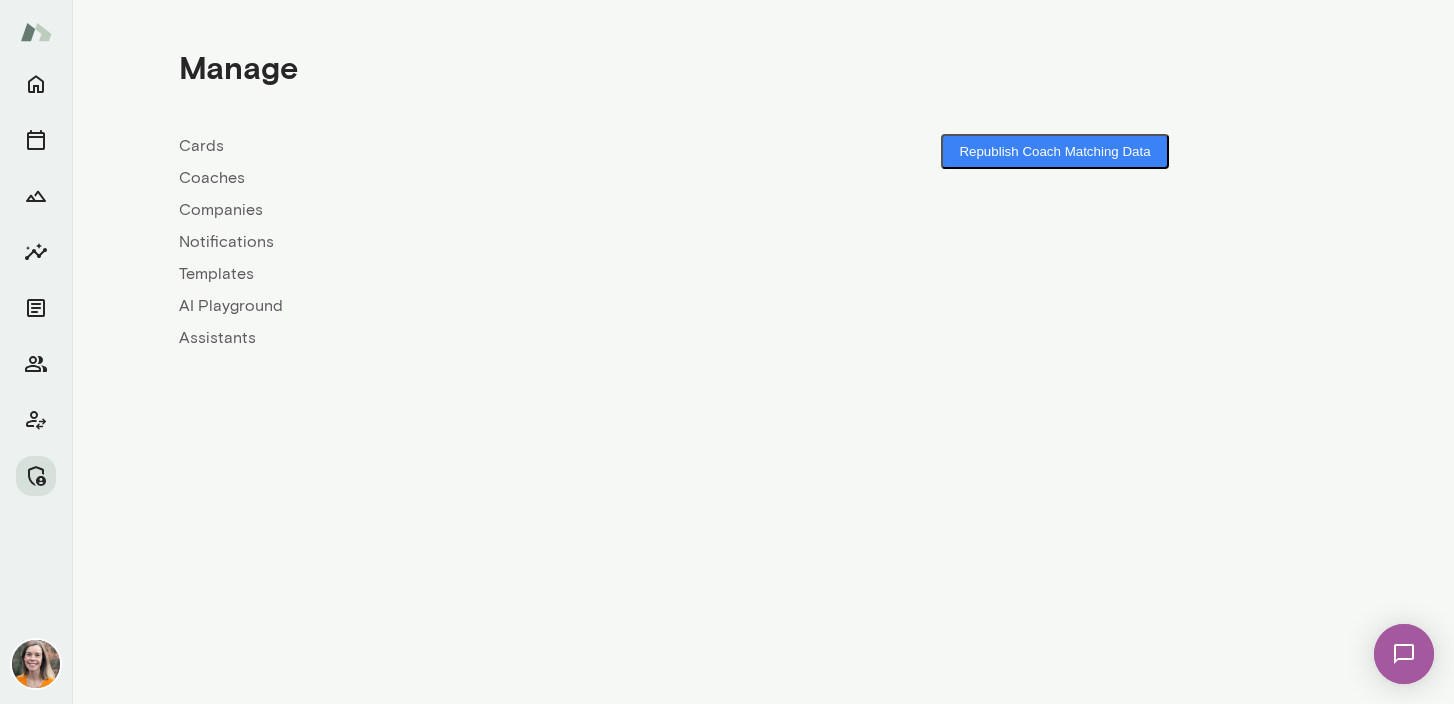 click on "Coaches" at bounding box center (471, 178) 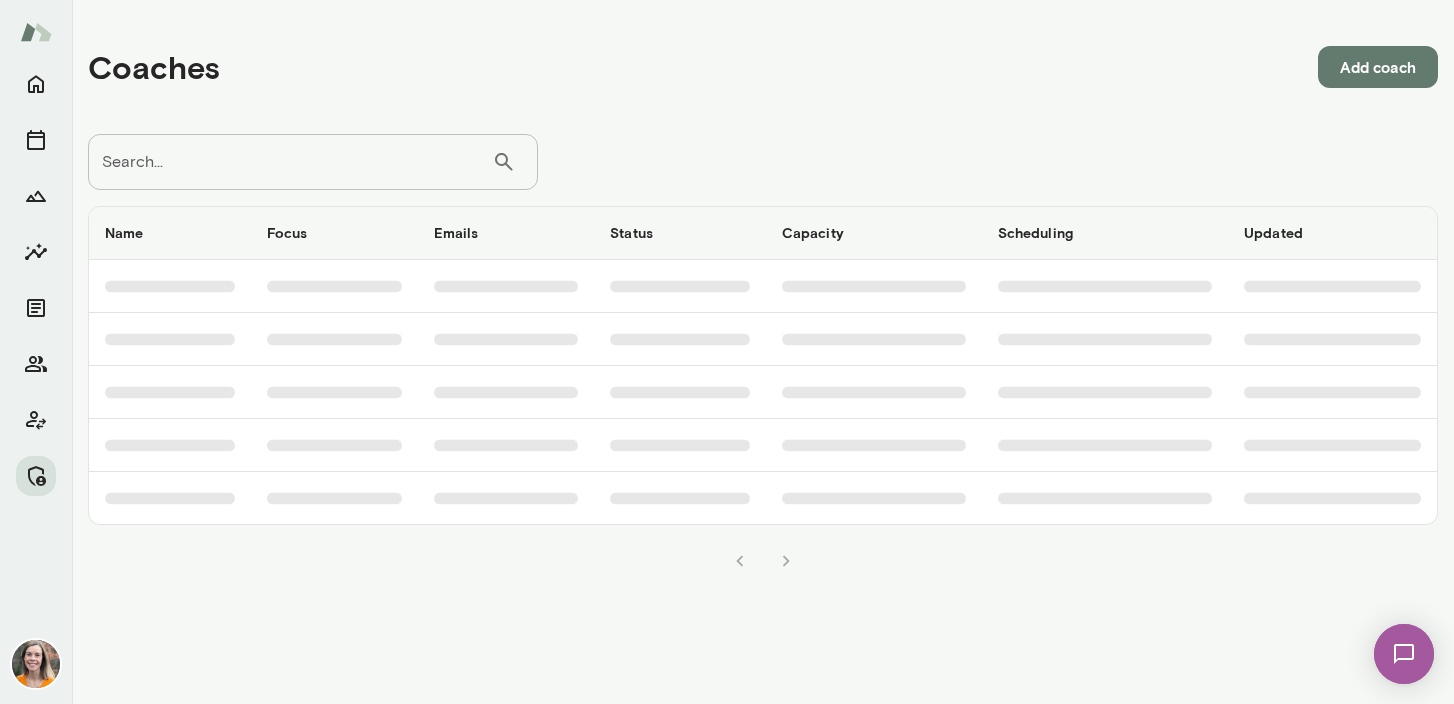 click on "Search..." at bounding box center (290, 162) 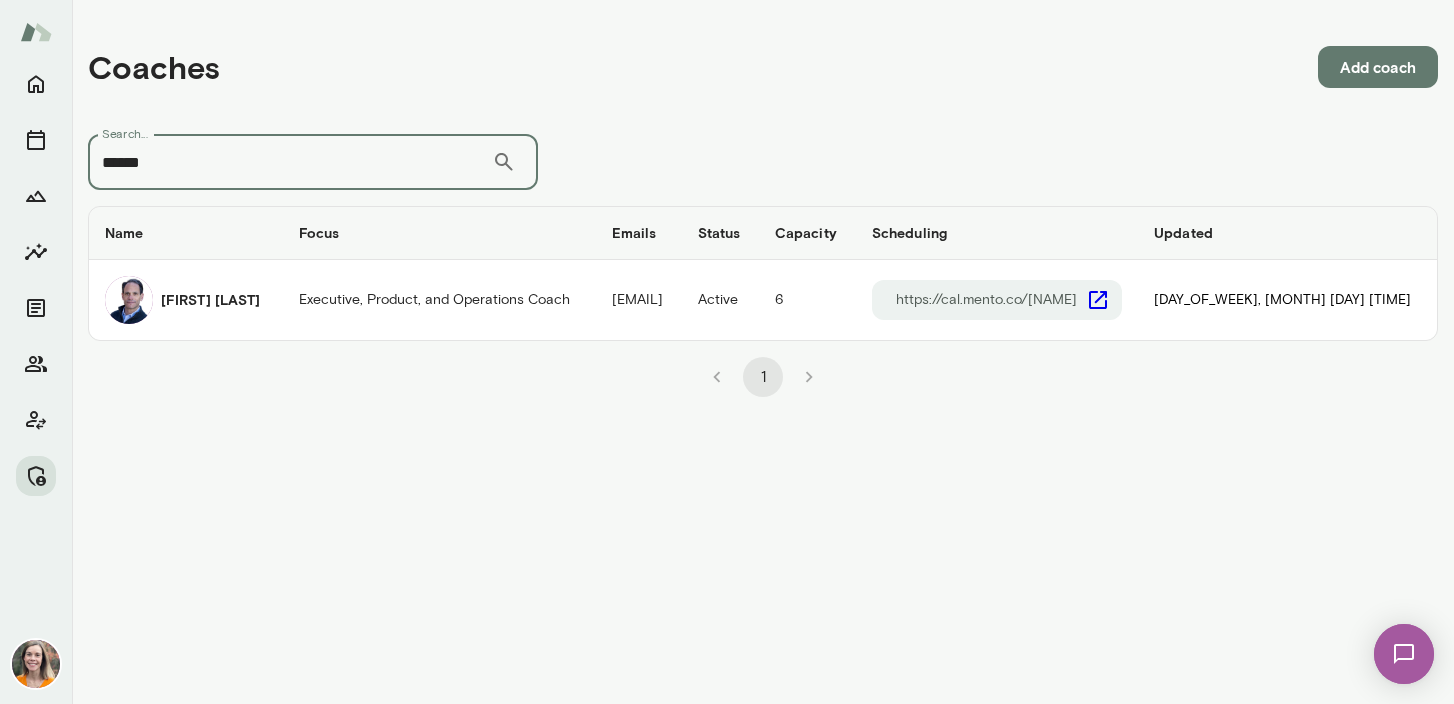 drag, startPoint x: 184, startPoint y: 149, endPoint x: 171, endPoint y: 152, distance: 13.341664 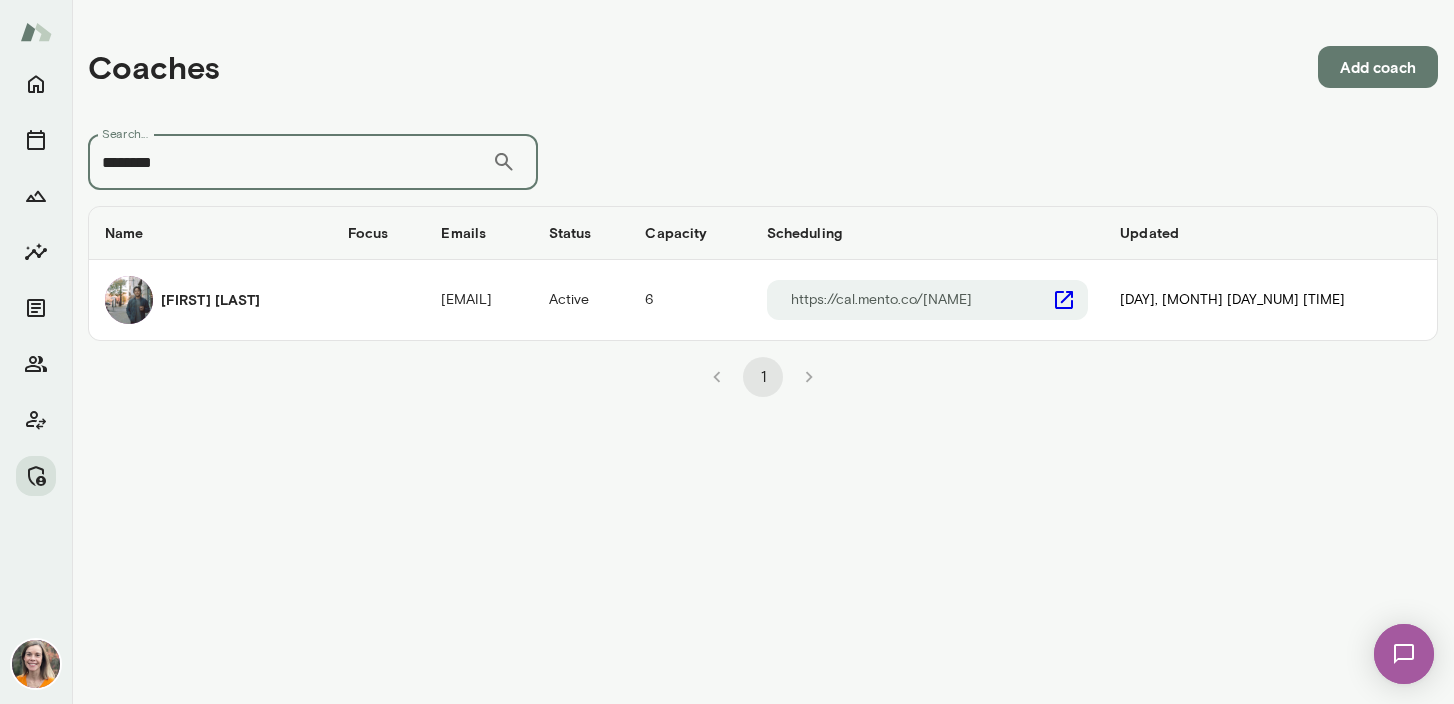drag, startPoint x: 188, startPoint y: 172, endPoint x: 93, endPoint y: 160, distance: 95.7549 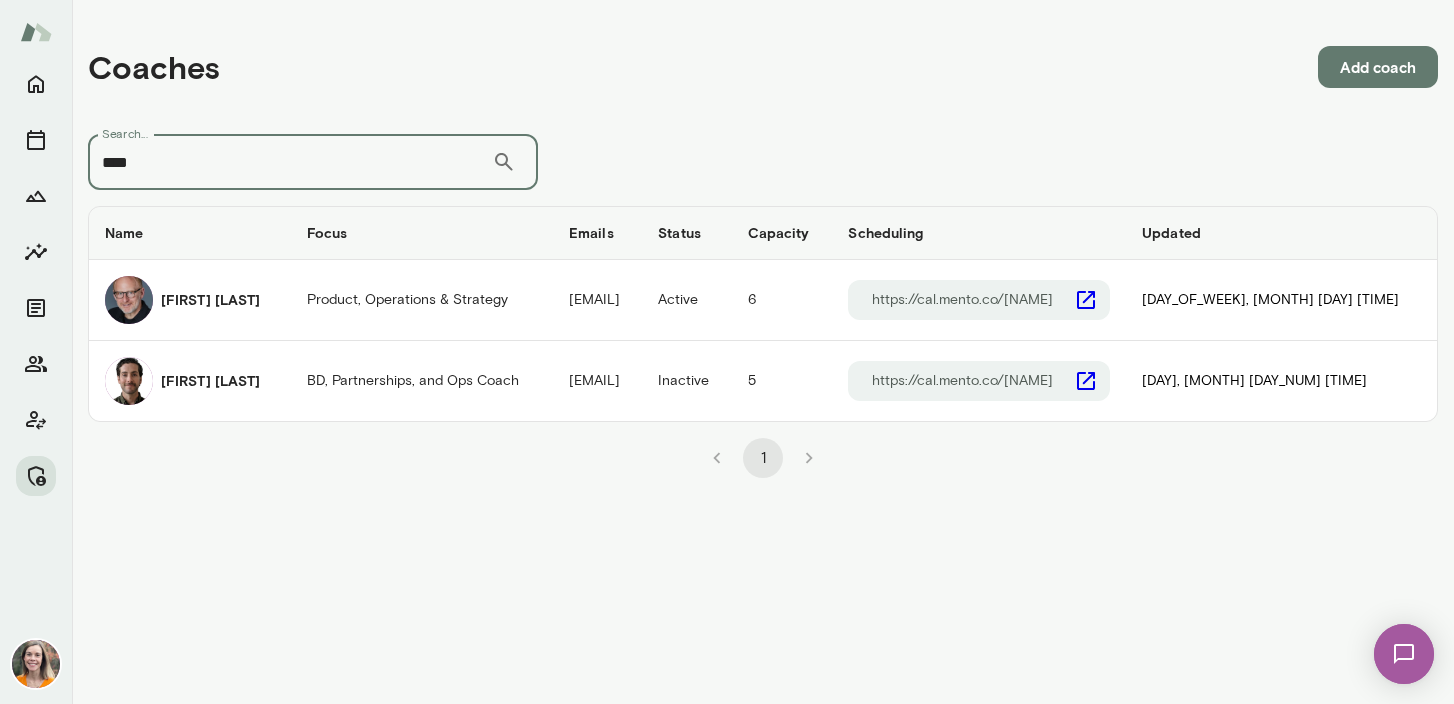 drag, startPoint x: 183, startPoint y: 164, endPoint x: 87, endPoint y: 163, distance: 96.00521 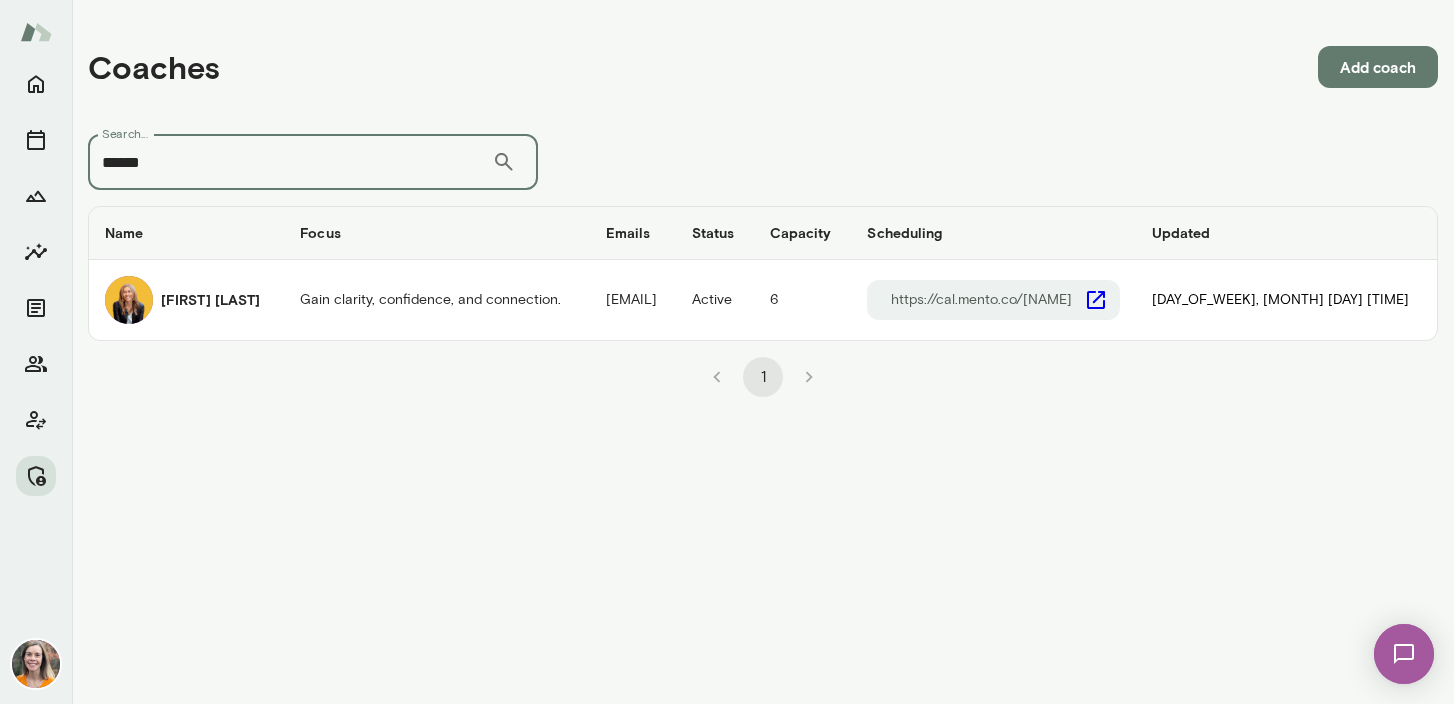drag, startPoint x: 170, startPoint y: 164, endPoint x: 82, endPoint y: 160, distance: 88.09086 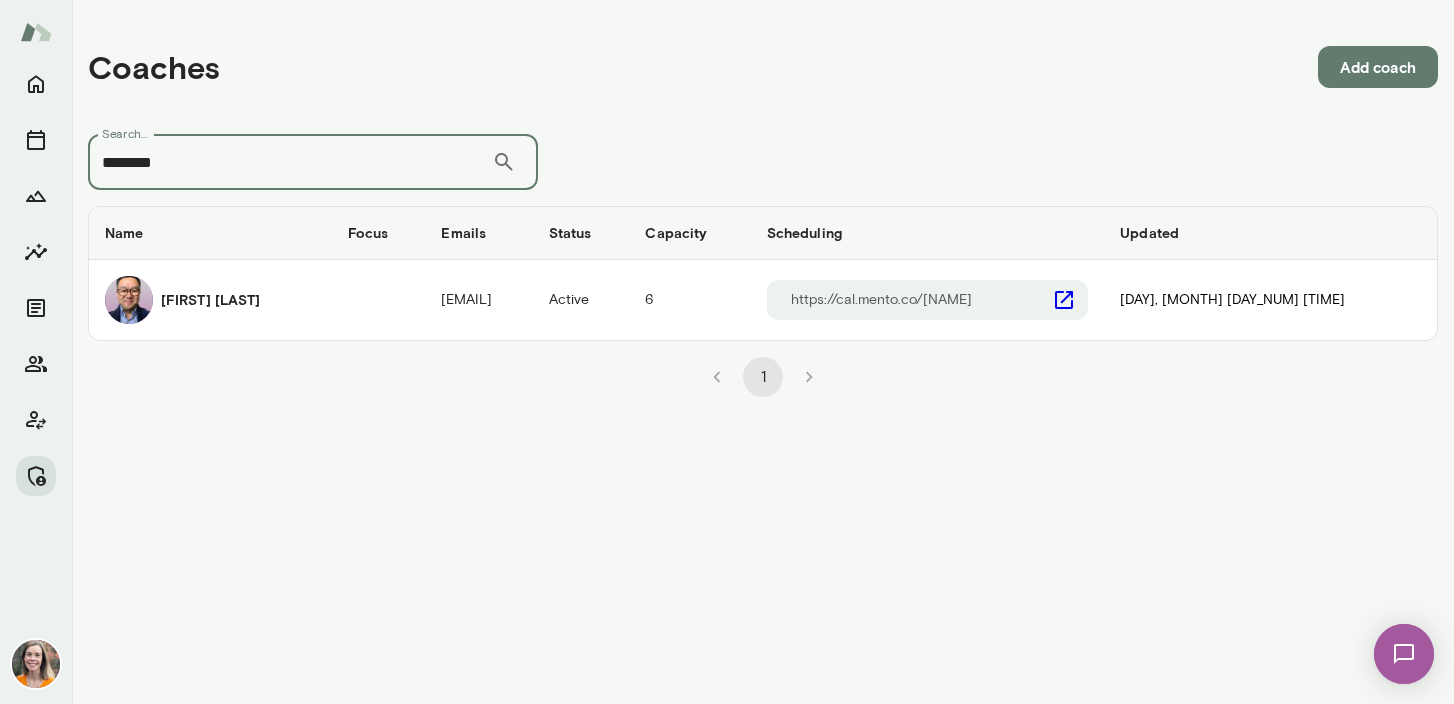 drag, startPoint x: 185, startPoint y: 164, endPoint x: 90, endPoint y: 163, distance: 95.005264 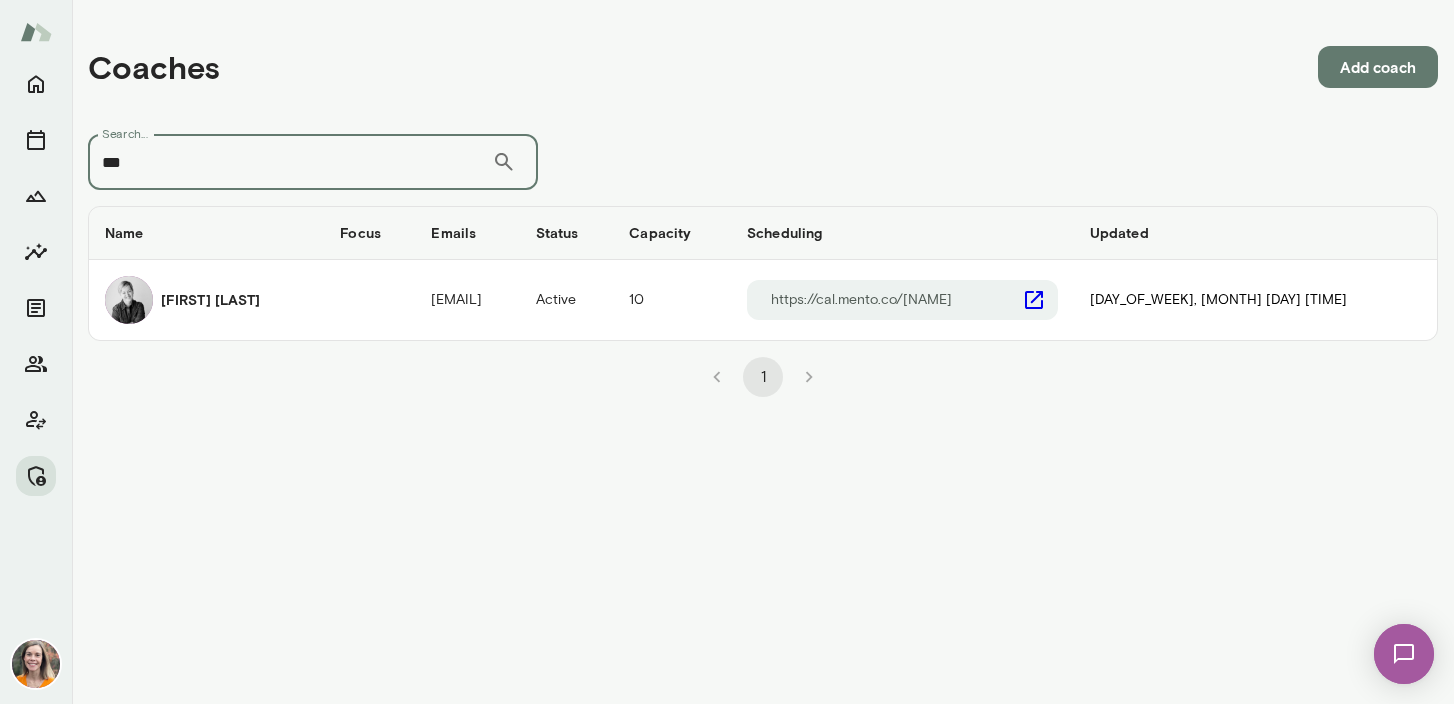 type on "***" 